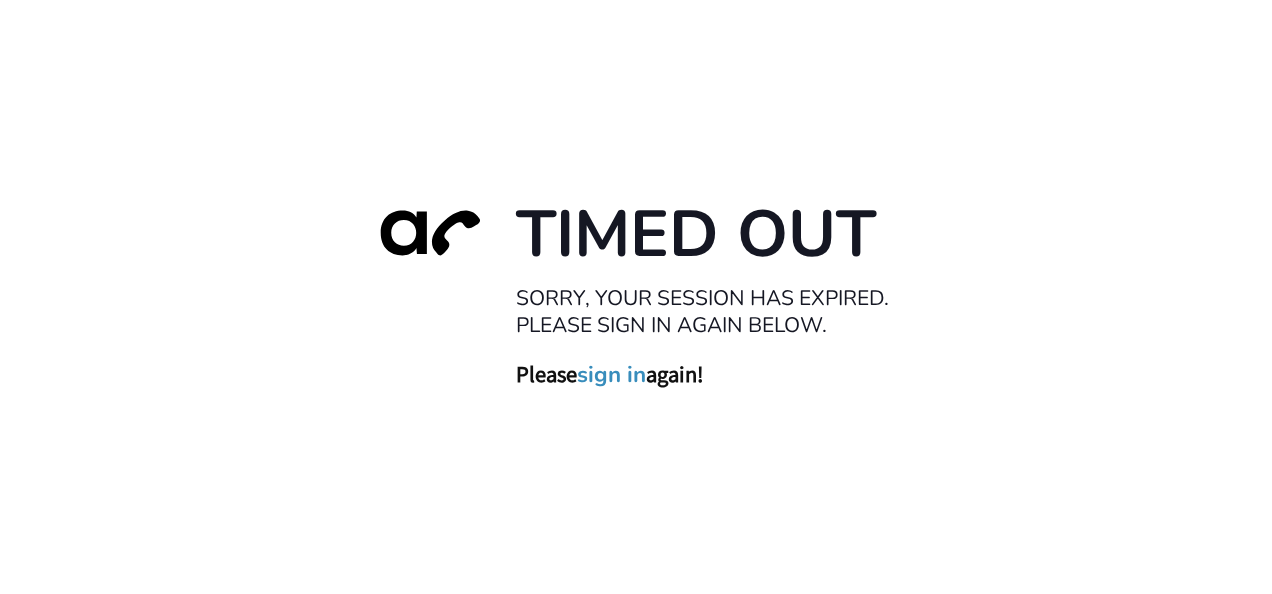 scroll, scrollTop: 0, scrollLeft: 0, axis: both 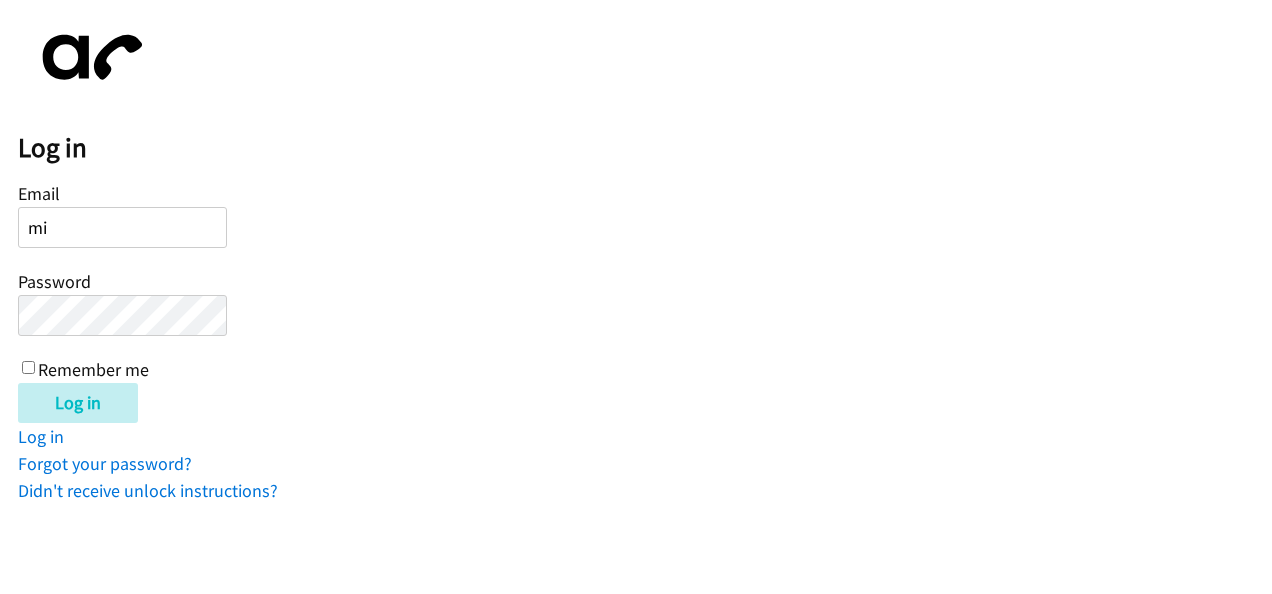 type on "[EMAIL_ADDRESS][DOMAIN_NAME]" 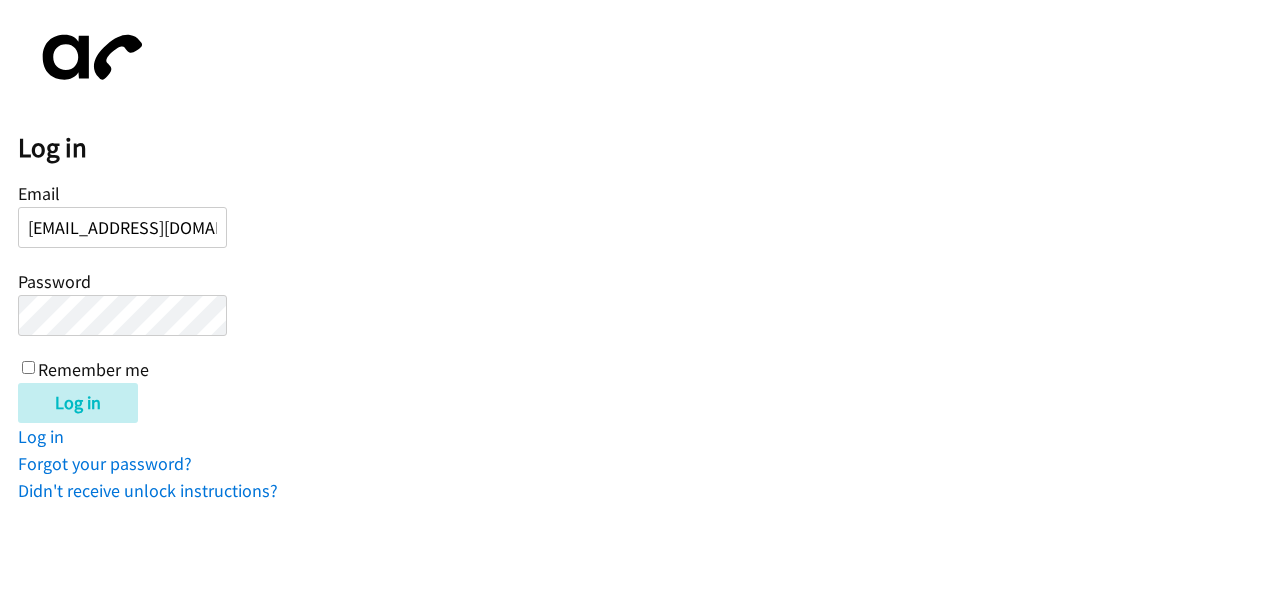 click on "Remember me" at bounding box center (93, 369) 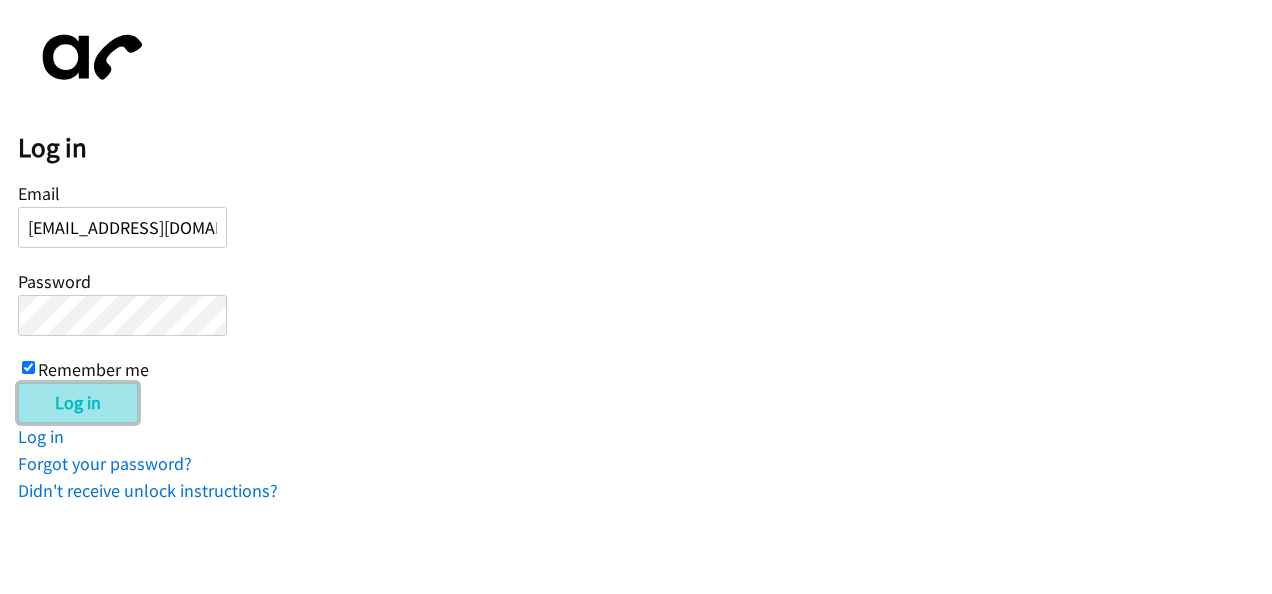click on "Log in" at bounding box center [78, 403] 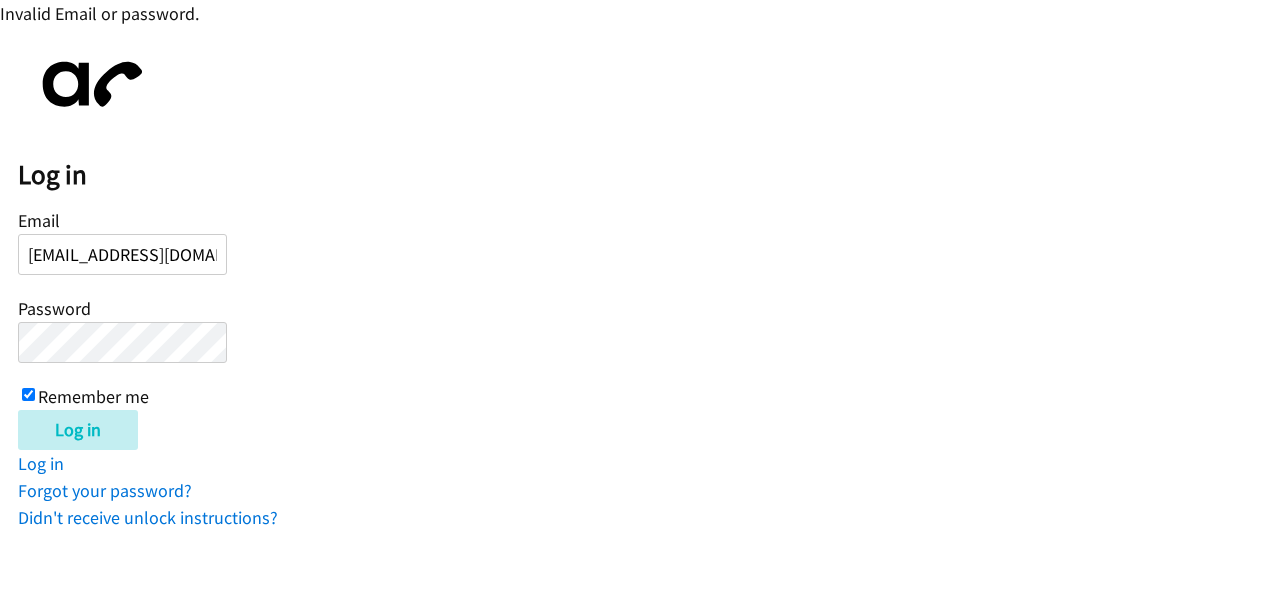 scroll, scrollTop: 0, scrollLeft: 0, axis: both 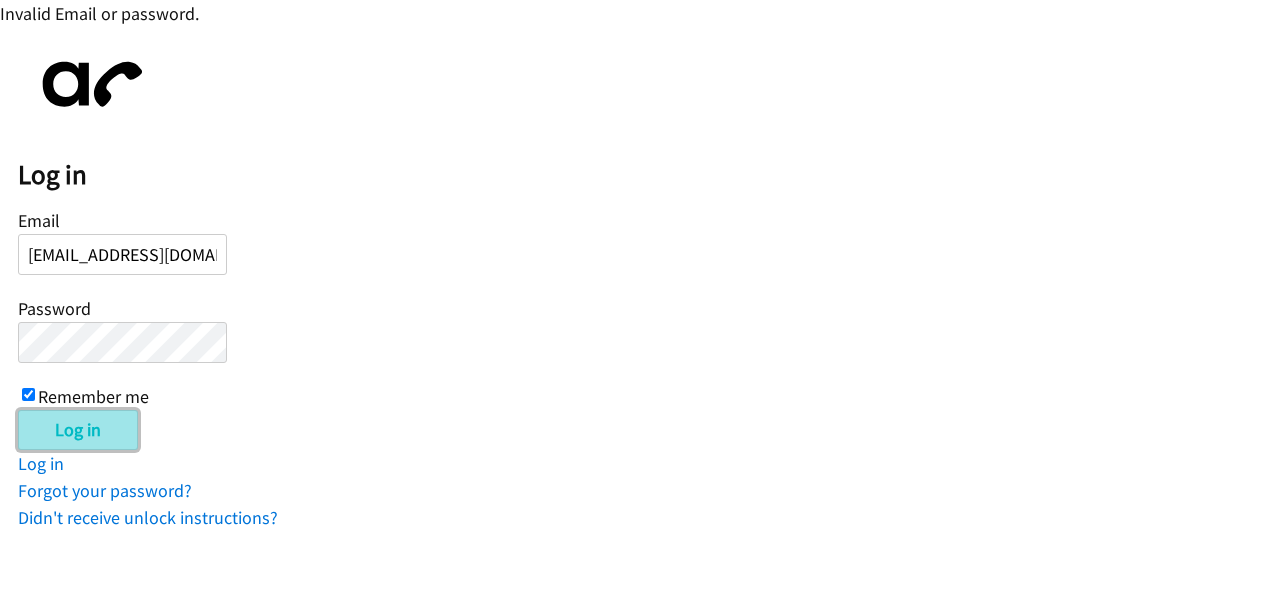 click on "Log in" at bounding box center [78, 430] 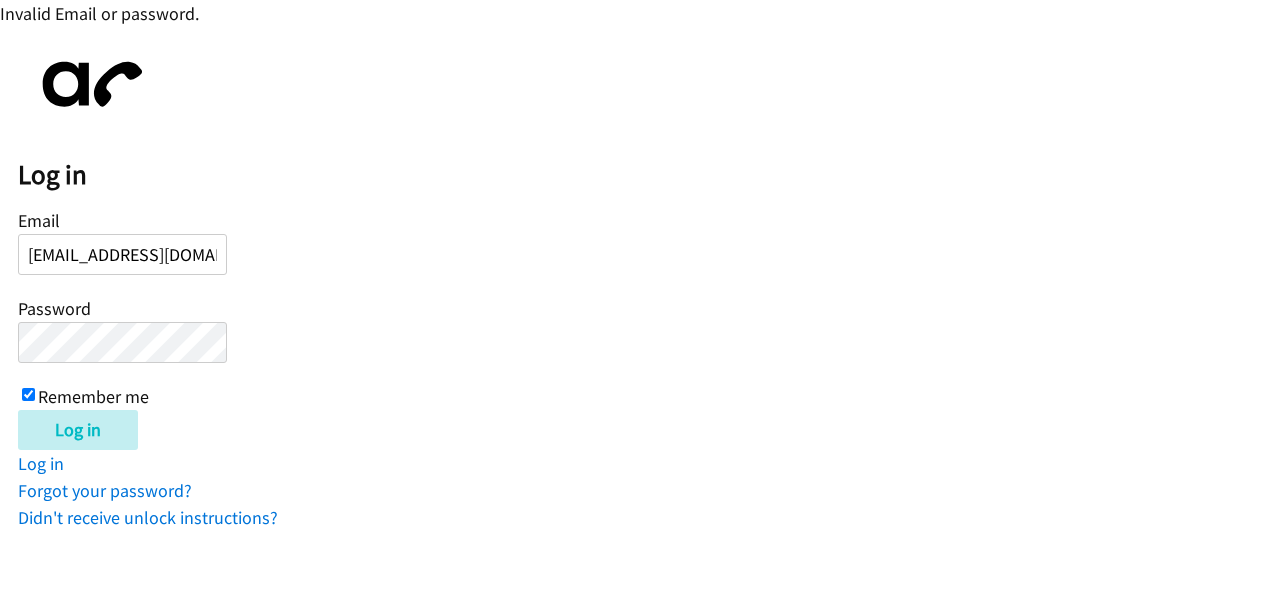 scroll, scrollTop: 0, scrollLeft: 0, axis: both 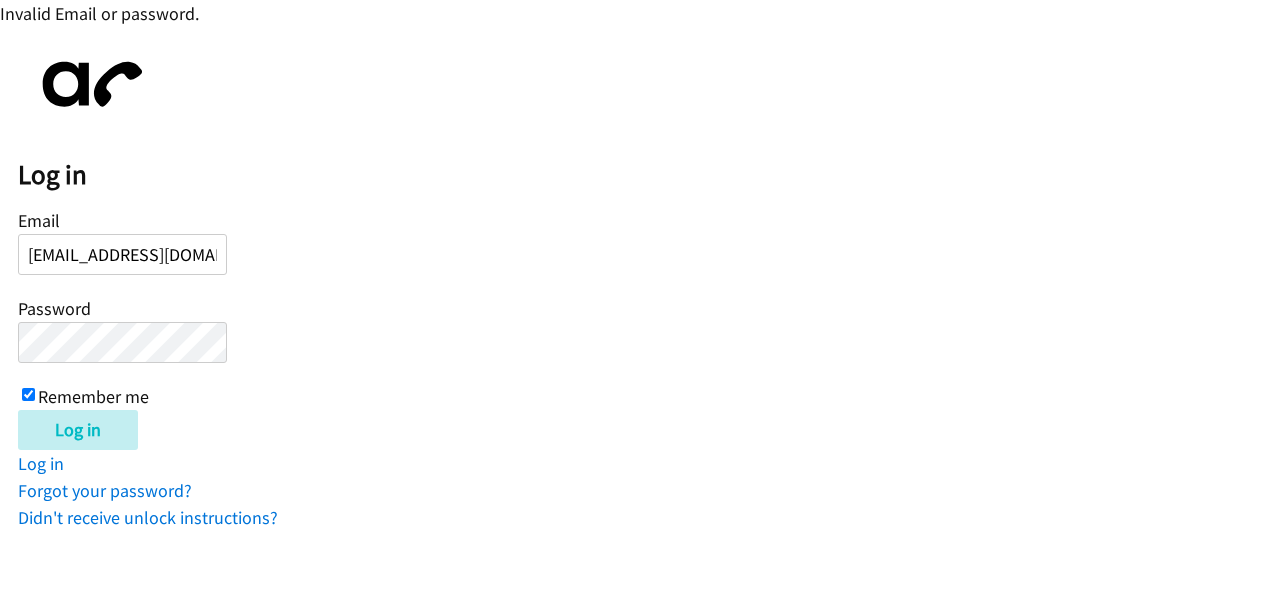 drag, startPoint x: 135, startPoint y: 494, endPoint x: 211, endPoint y: 484, distance: 76.655075 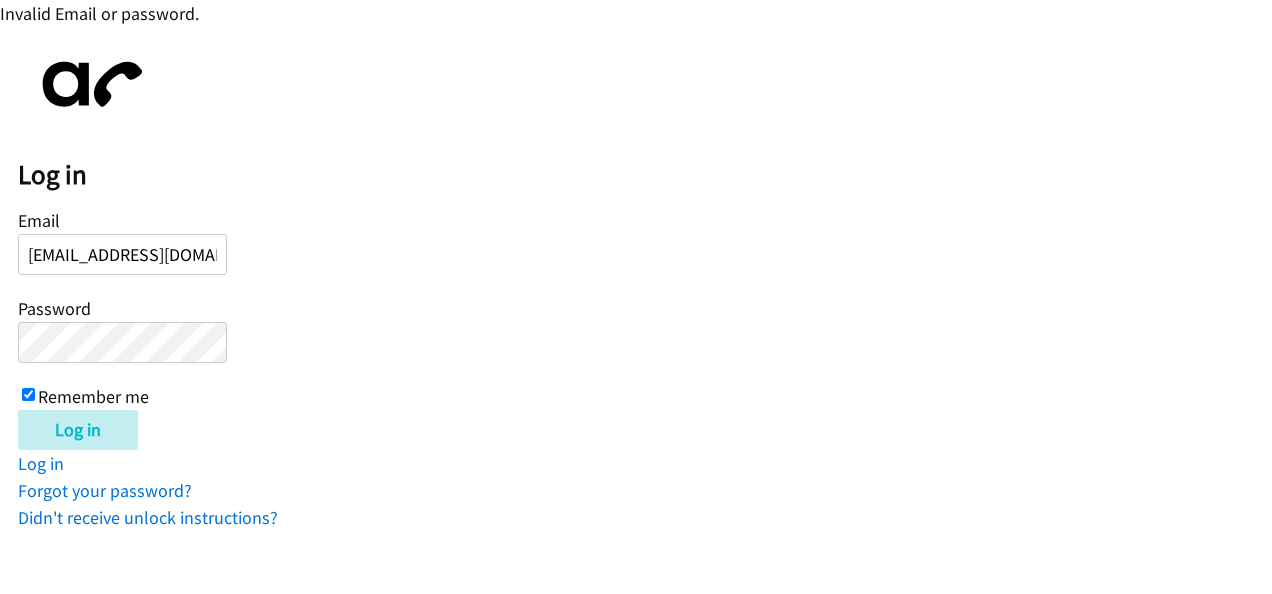 click on "Forgot your password?" at bounding box center [105, 490] 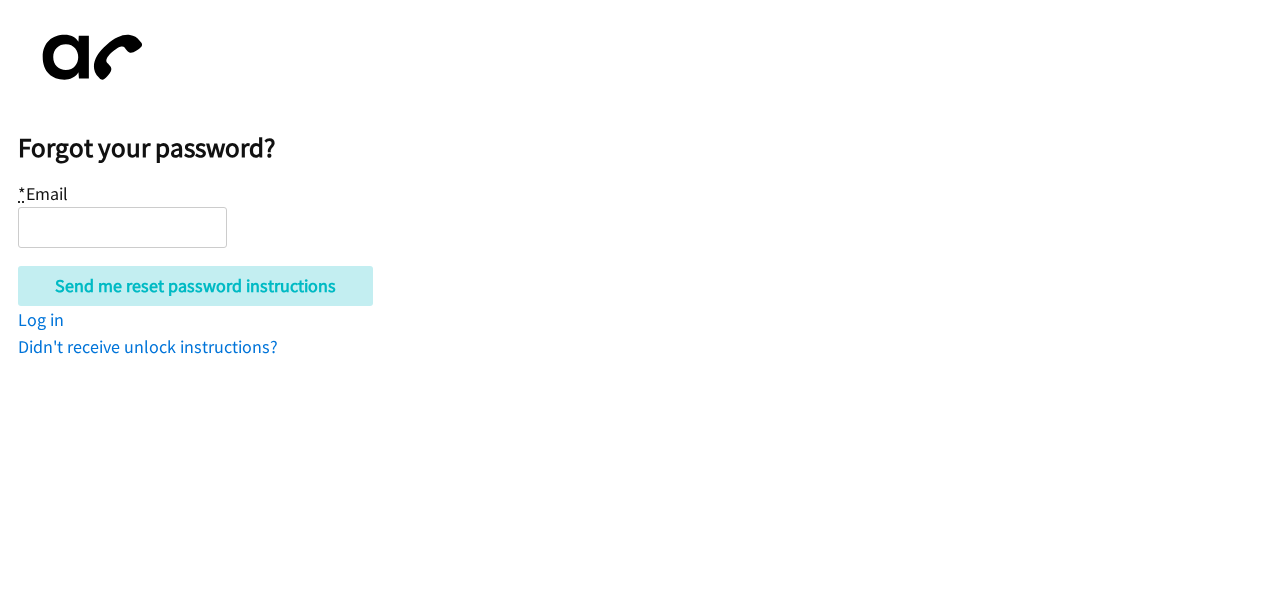 scroll, scrollTop: 0, scrollLeft: 0, axis: both 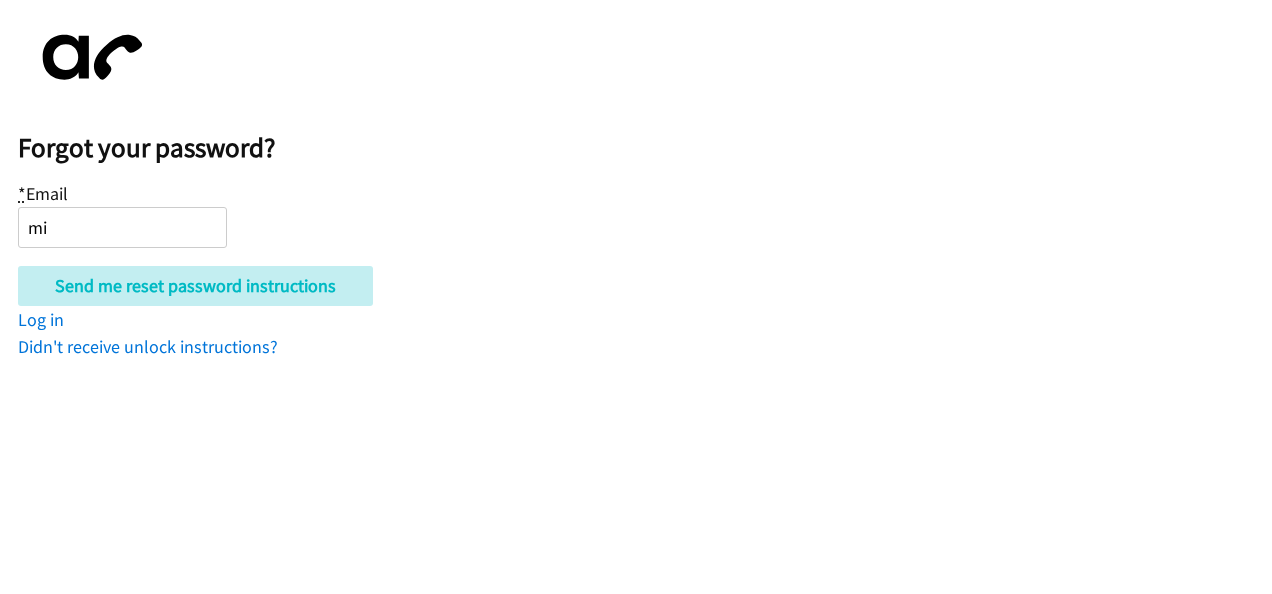 type on "[EMAIL_ADDRESS][DOMAIN_NAME]" 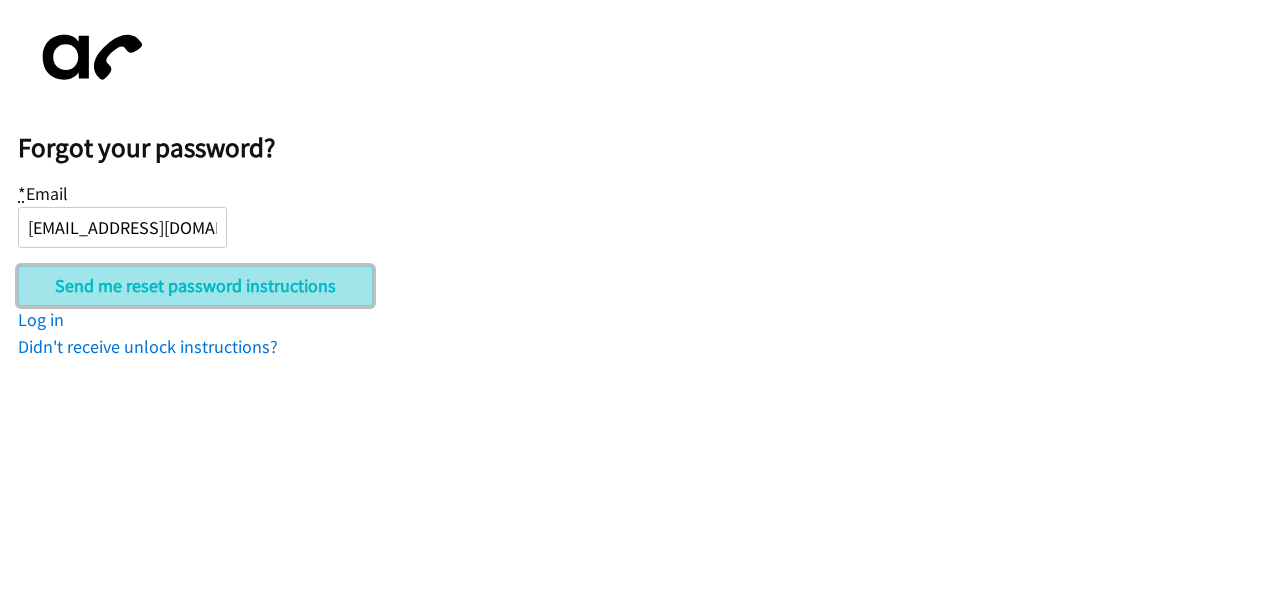 click on "Send me reset password instructions" at bounding box center (195, 286) 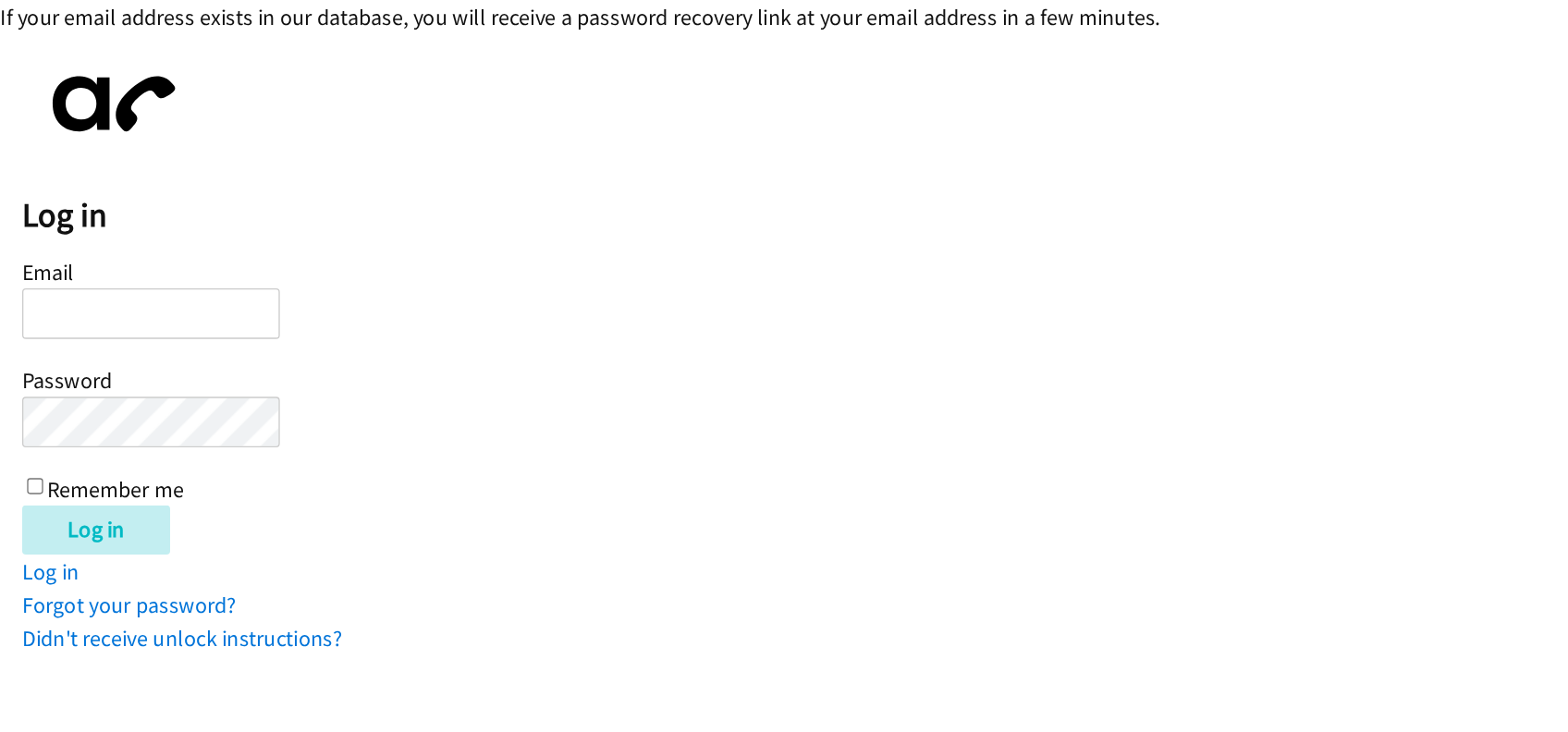 scroll, scrollTop: 0, scrollLeft: 0, axis: both 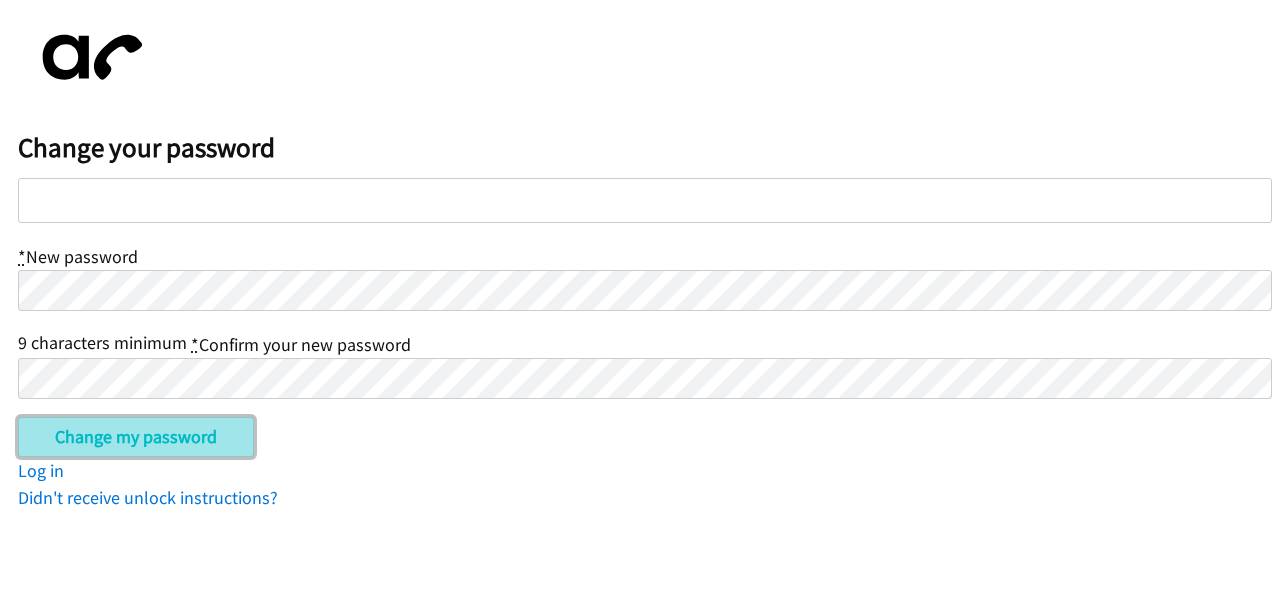 click on "Change my password" at bounding box center [136, 437] 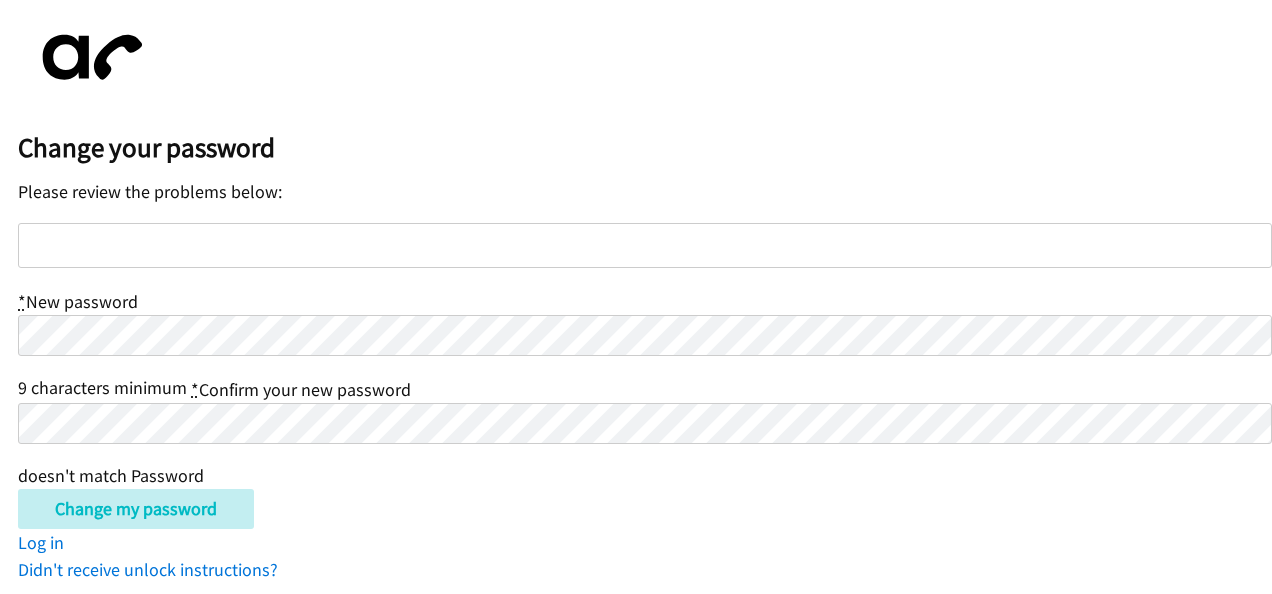 scroll, scrollTop: 0, scrollLeft: 0, axis: both 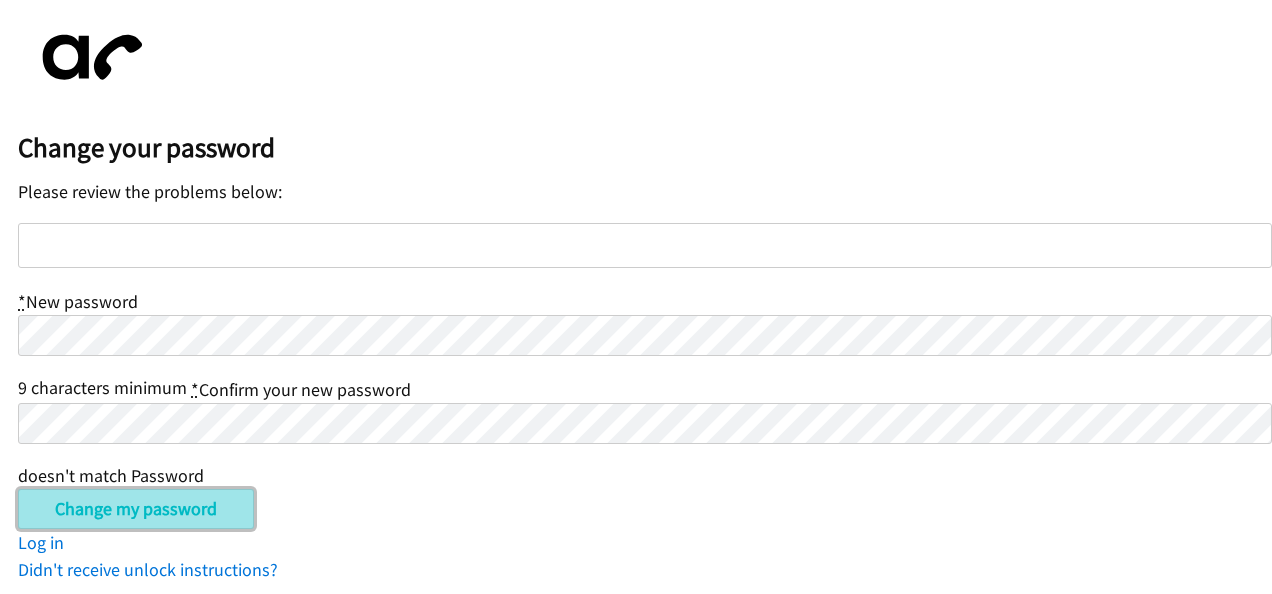 click on "Change my password" at bounding box center [136, 509] 